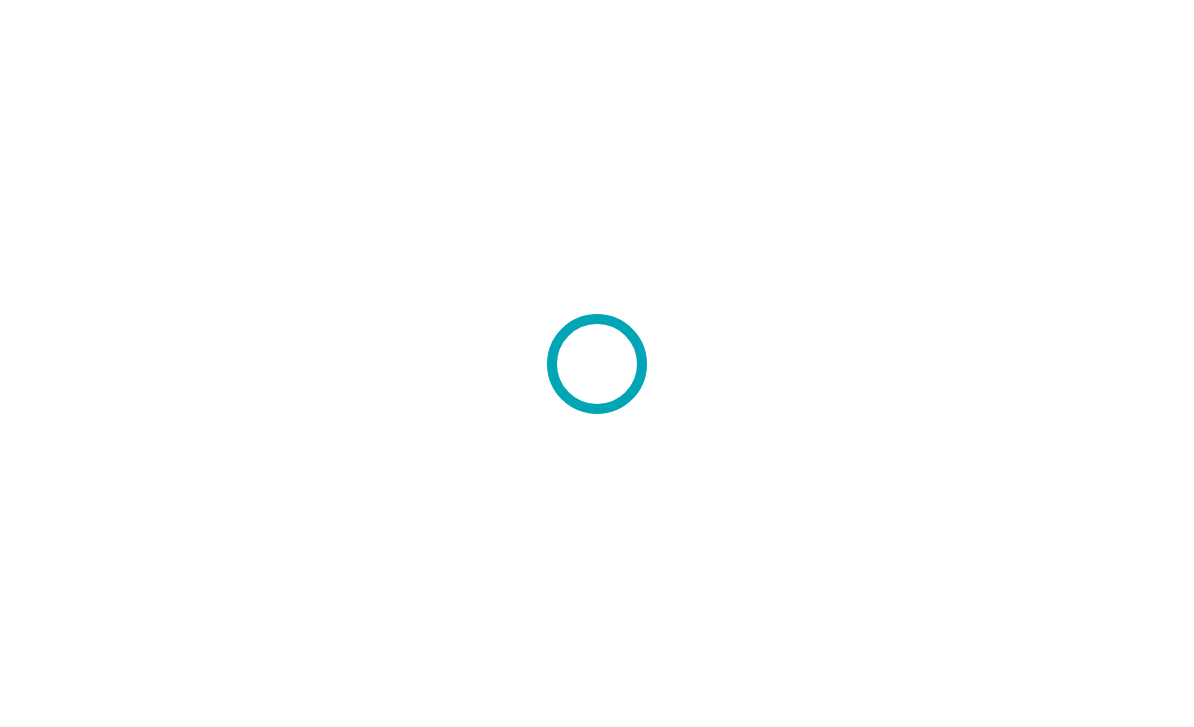 scroll, scrollTop: 0, scrollLeft: 0, axis: both 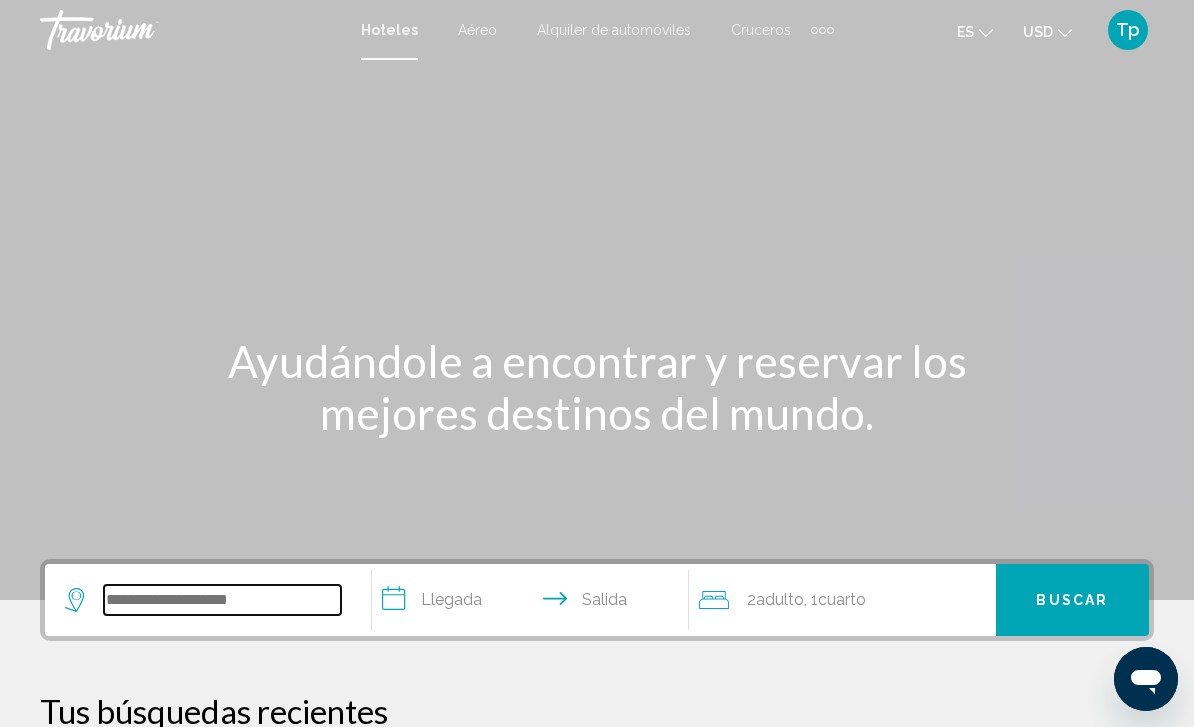click at bounding box center [222, 600] 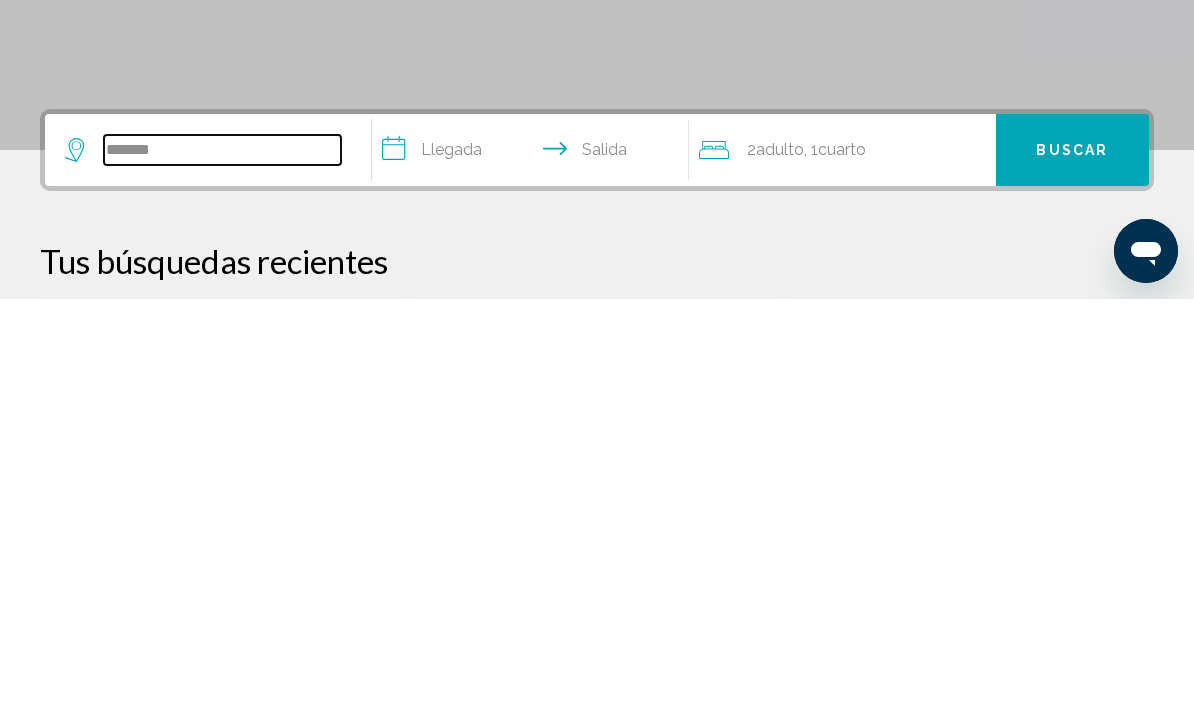 type on "******" 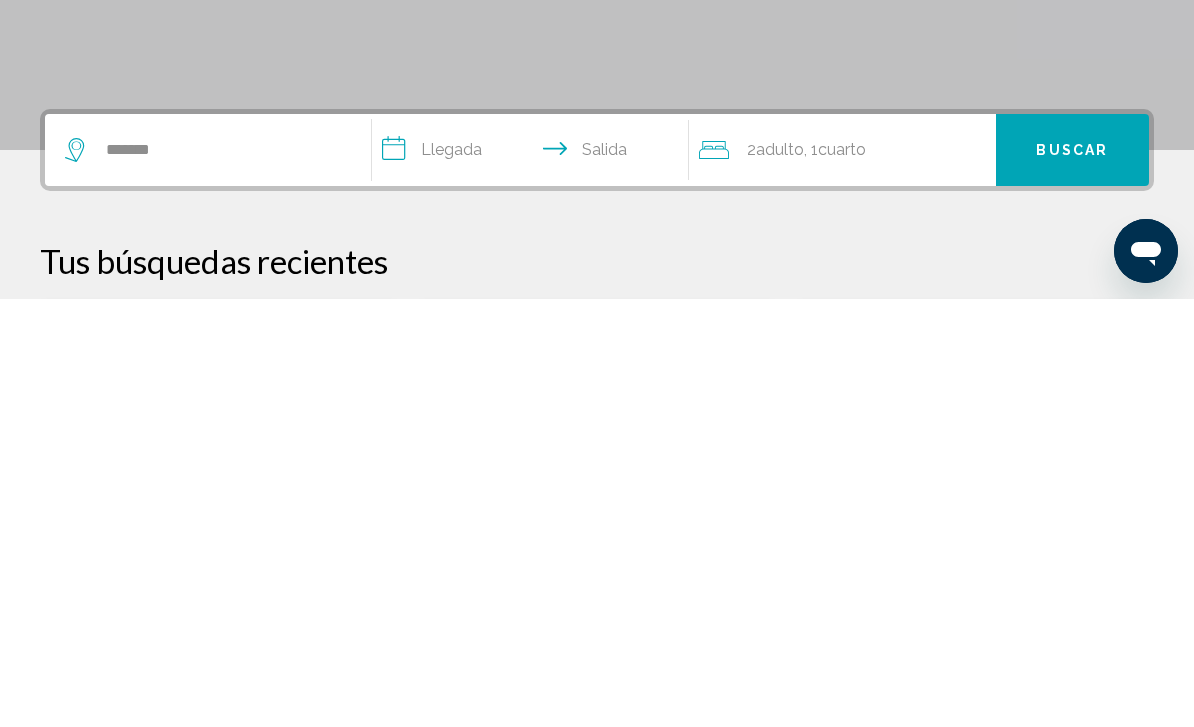 click on "Buscar" at bounding box center (1072, 579) 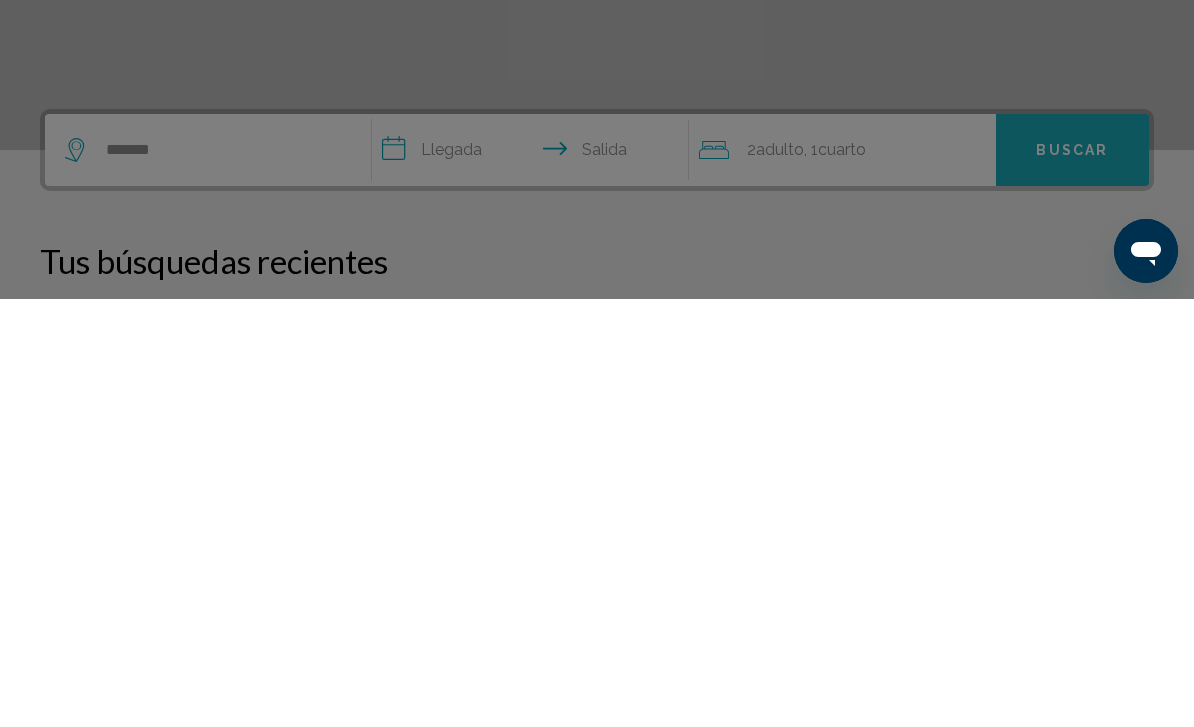 scroll, scrollTop: 451, scrollLeft: 0, axis: vertical 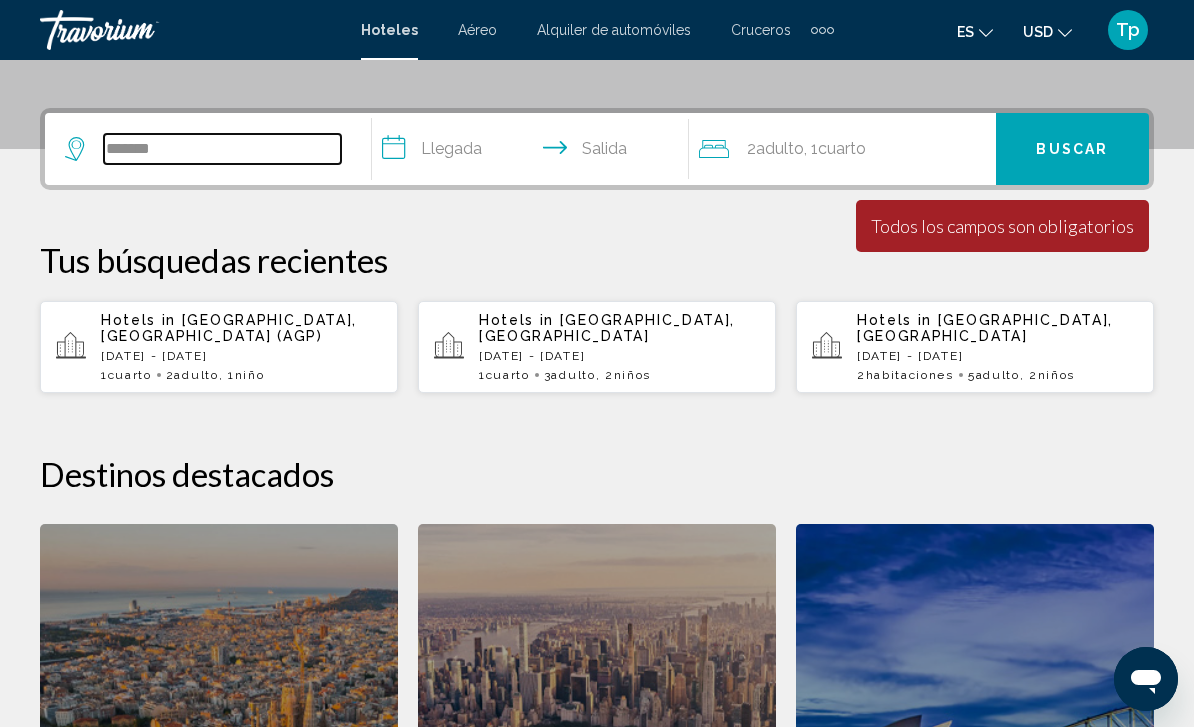 click on "******" at bounding box center (222, 149) 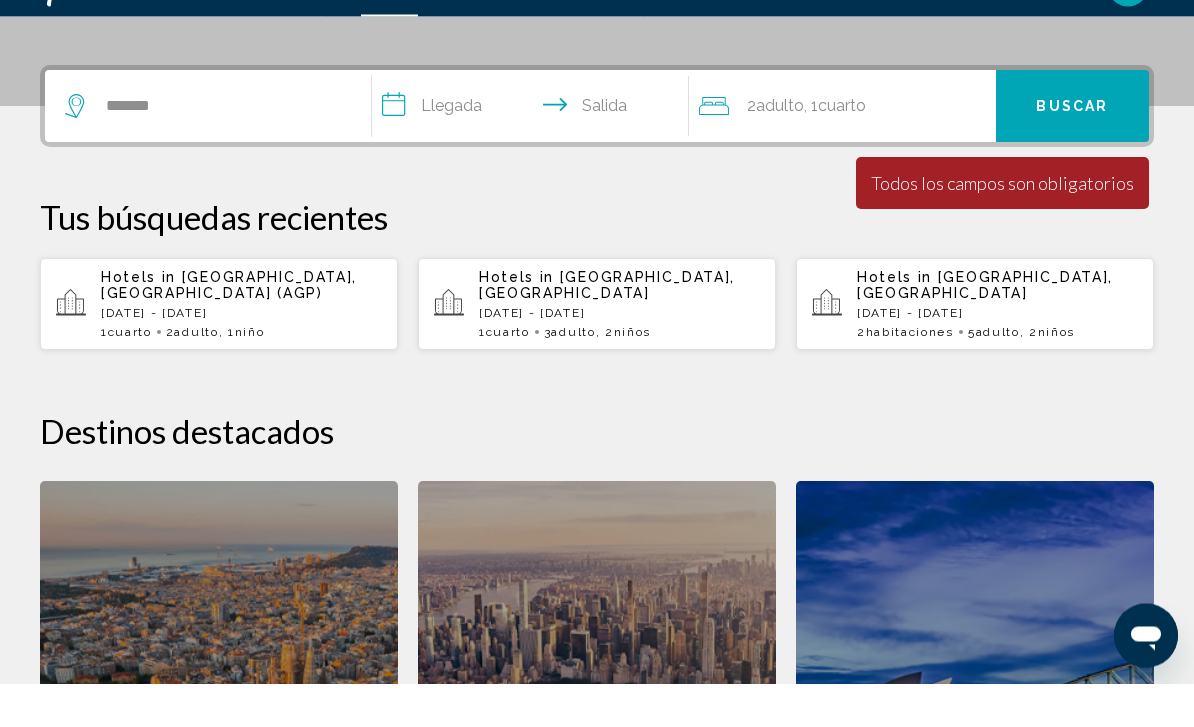 click on "[GEOGRAPHIC_DATA], [GEOGRAPHIC_DATA] (AGP)" at bounding box center (229, 329) 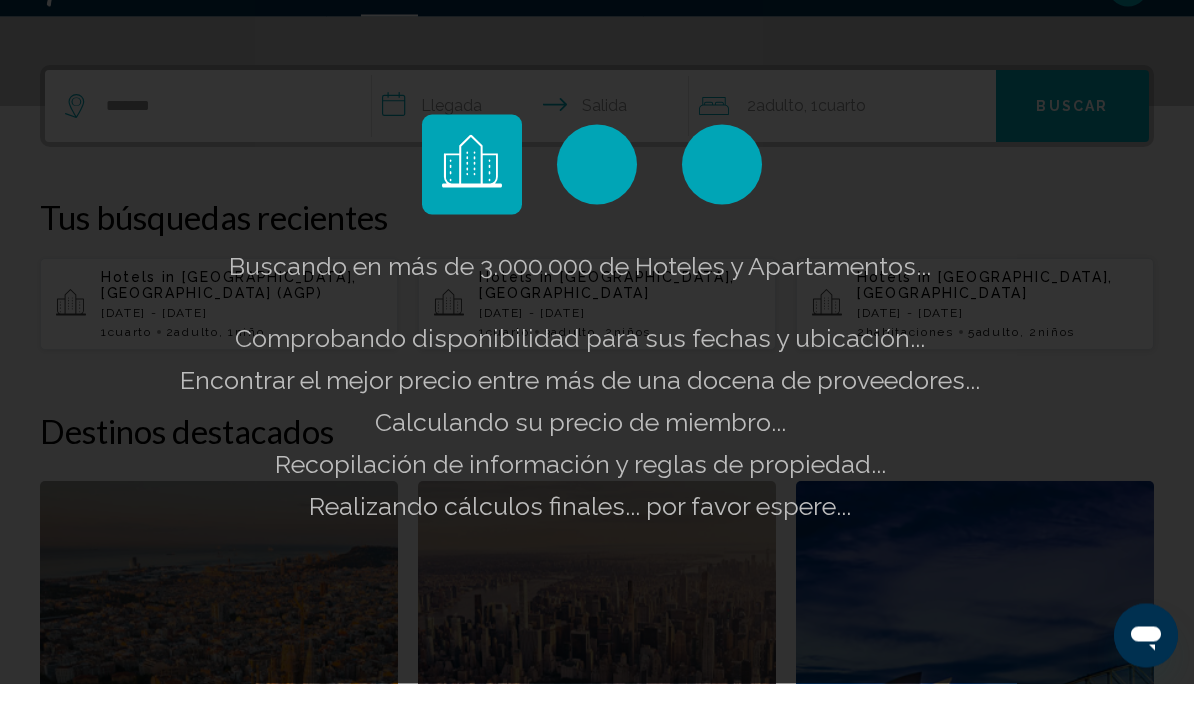scroll, scrollTop: 494, scrollLeft: 0, axis: vertical 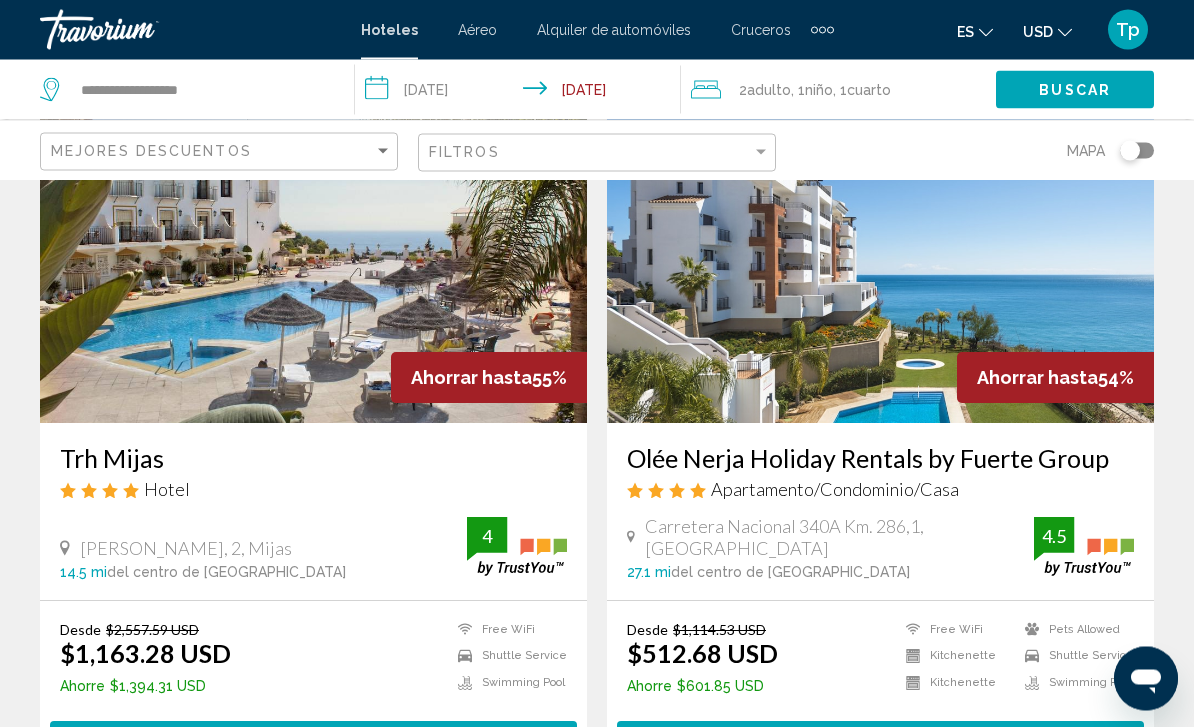 click on "USD
USD ($) MXN (Mex$) CAD (Can$) GBP (£) EUR (€) AUD (A$) NZD (NZ$) CNY (CN¥)" 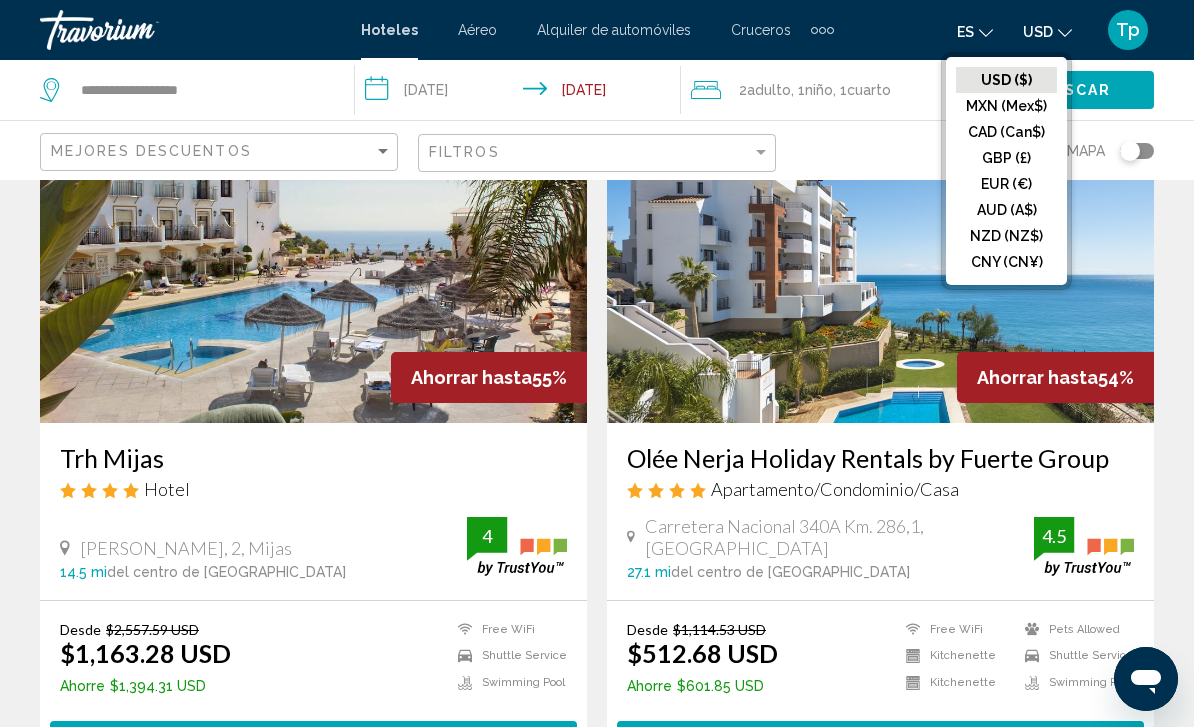 click on "GBP (£)" 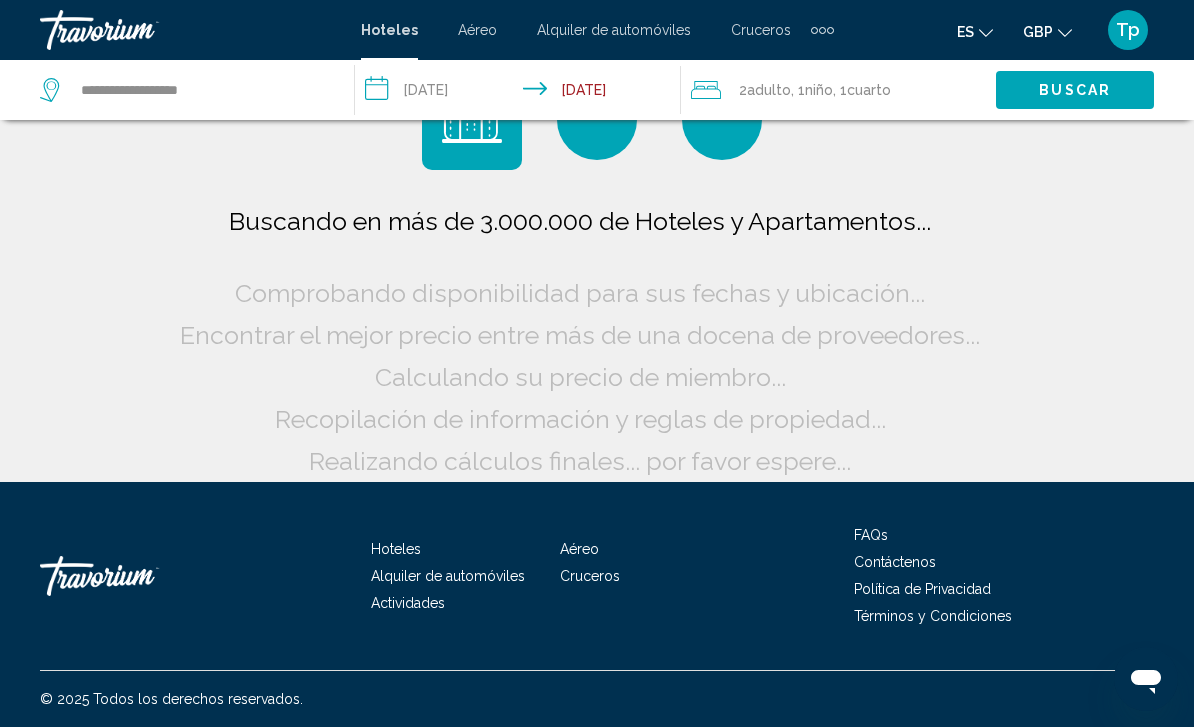 scroll, scrollTop: 16, scrollLeft: 0, axis: vertical 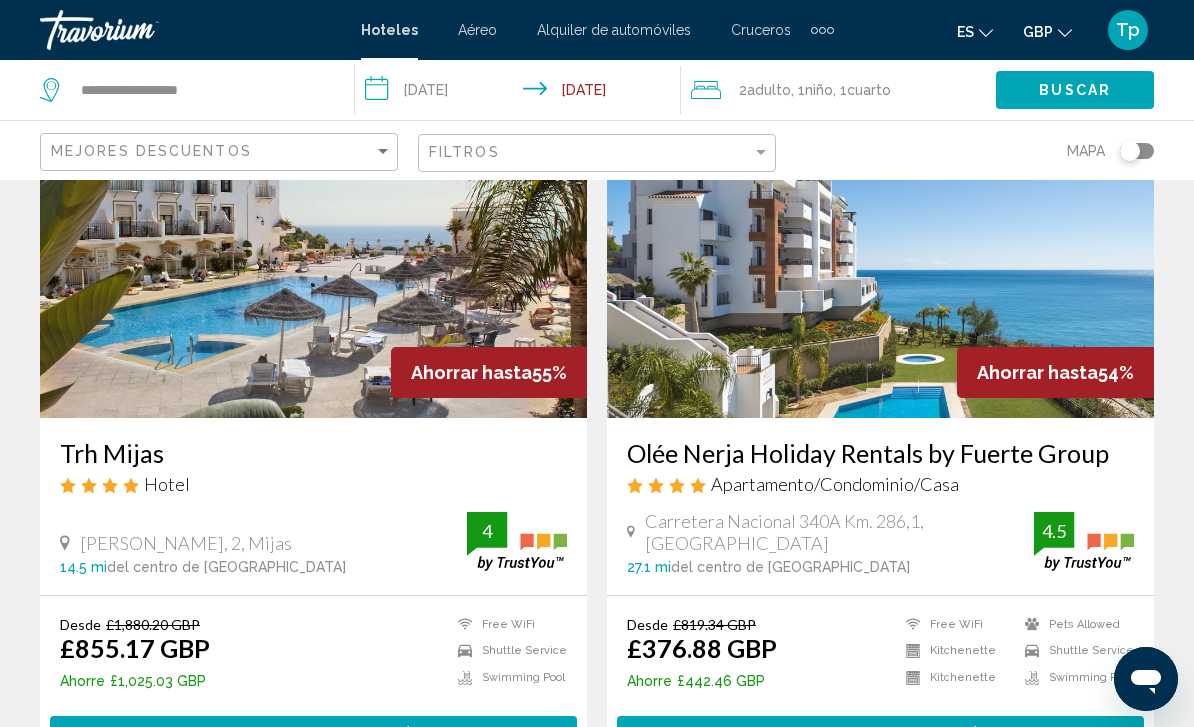 click 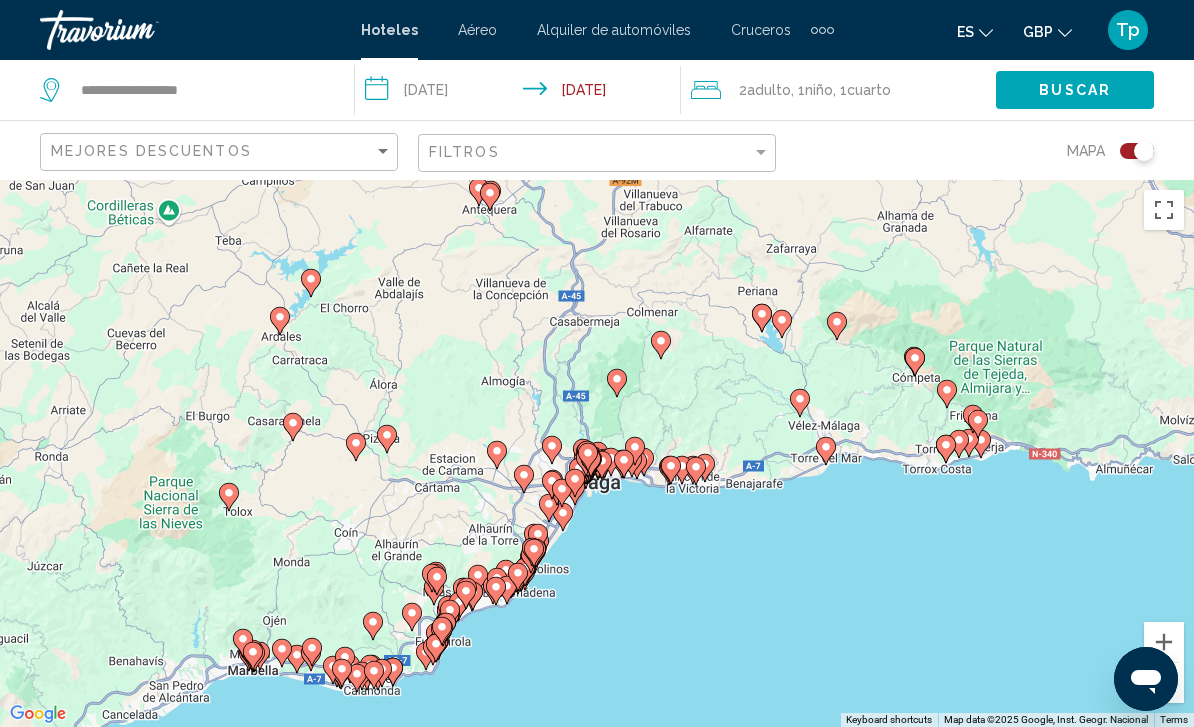 scroll, scrollTop: 27, scrollLeft: 0, axis: vertical 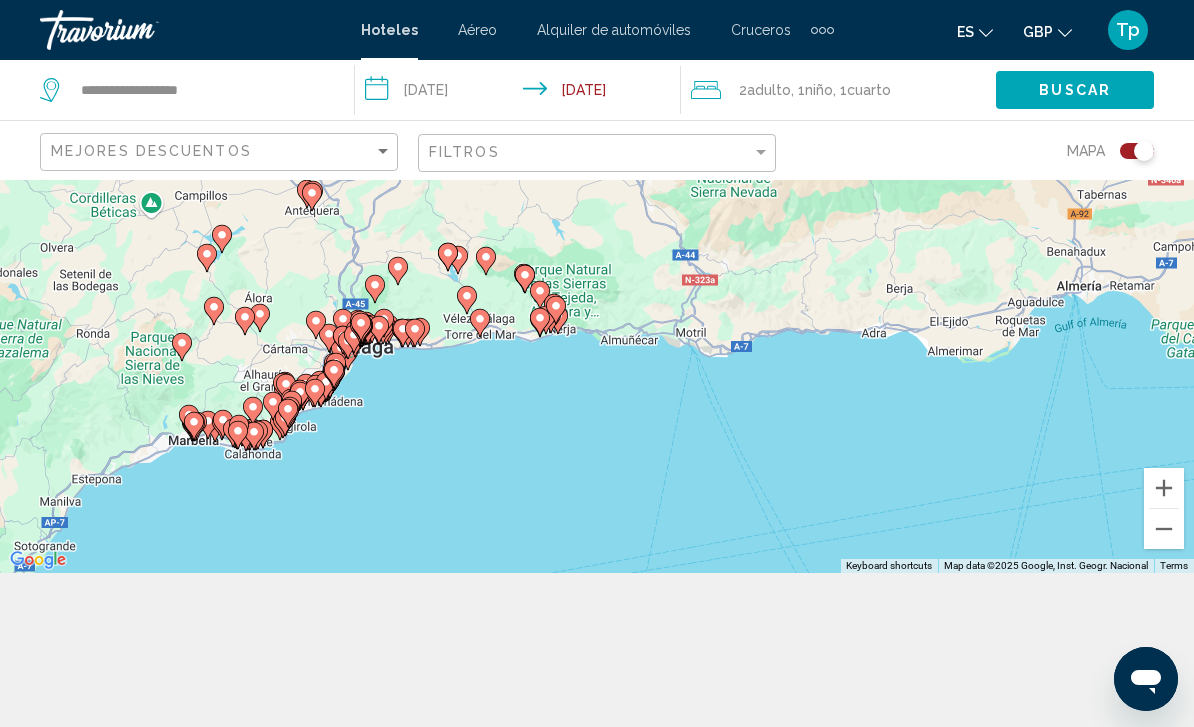 click on "Mapa" 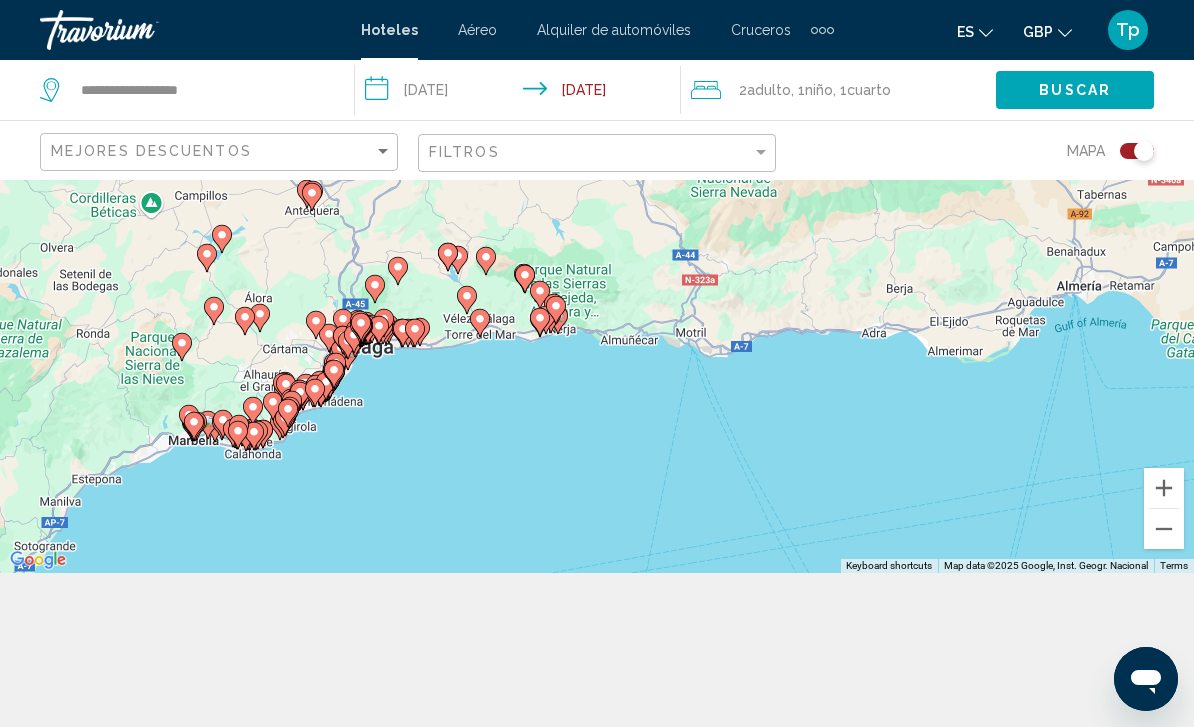 click 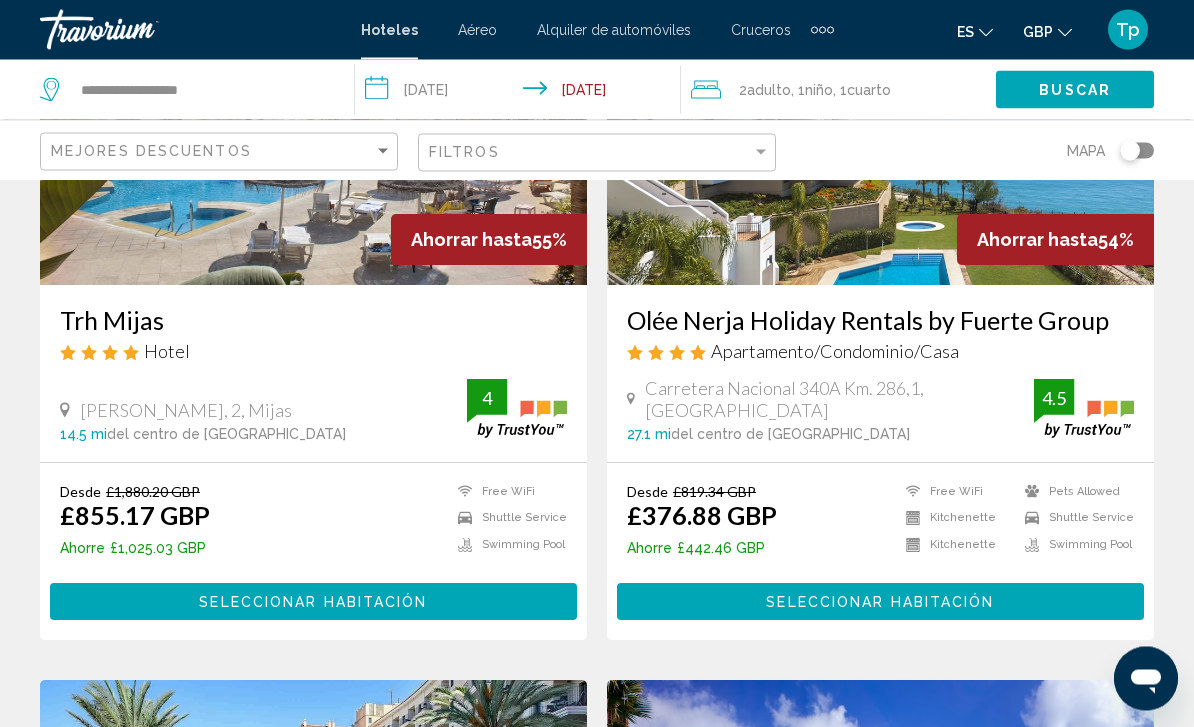 click at bounding box center (880, 126) 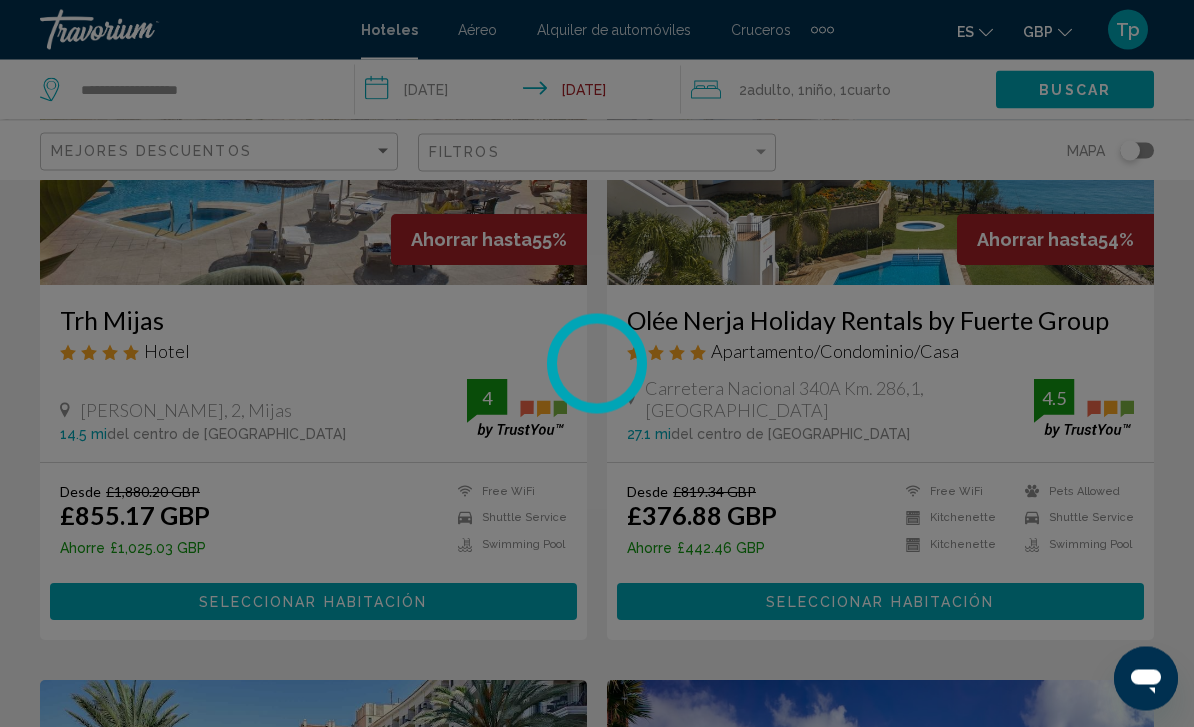 scroll, scrollTop: 285, scrollLeft: 0, axis: vertical 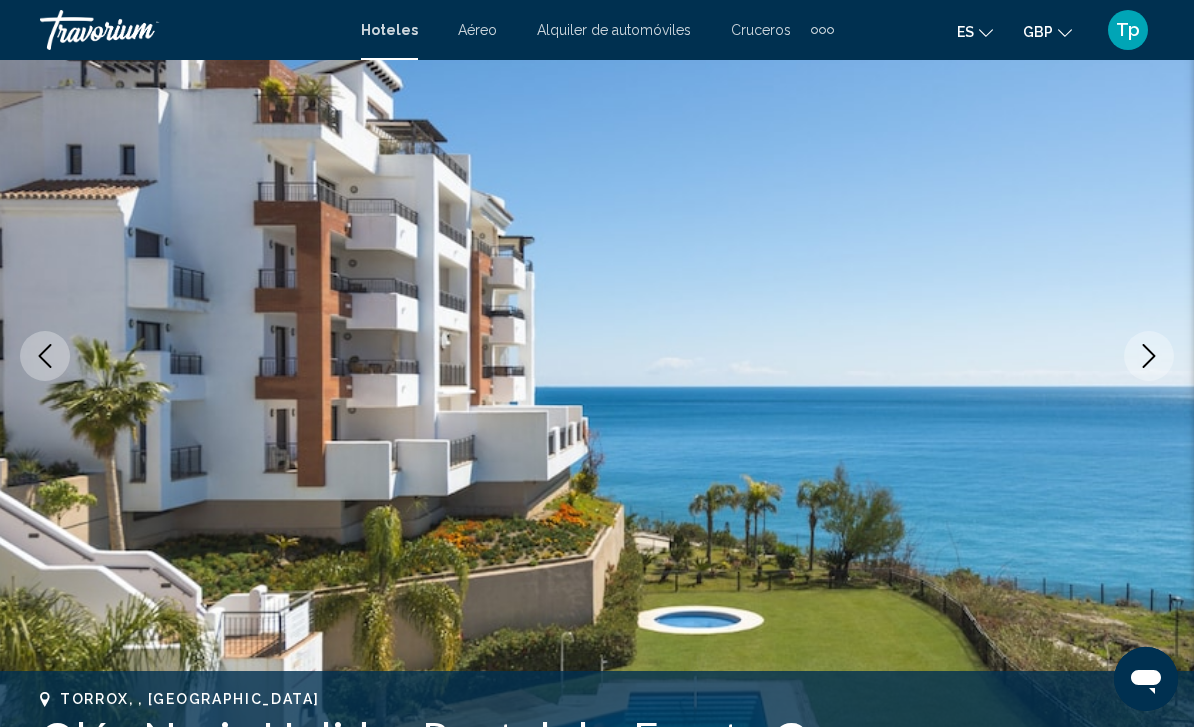 click at bounding box center [1149, 356] 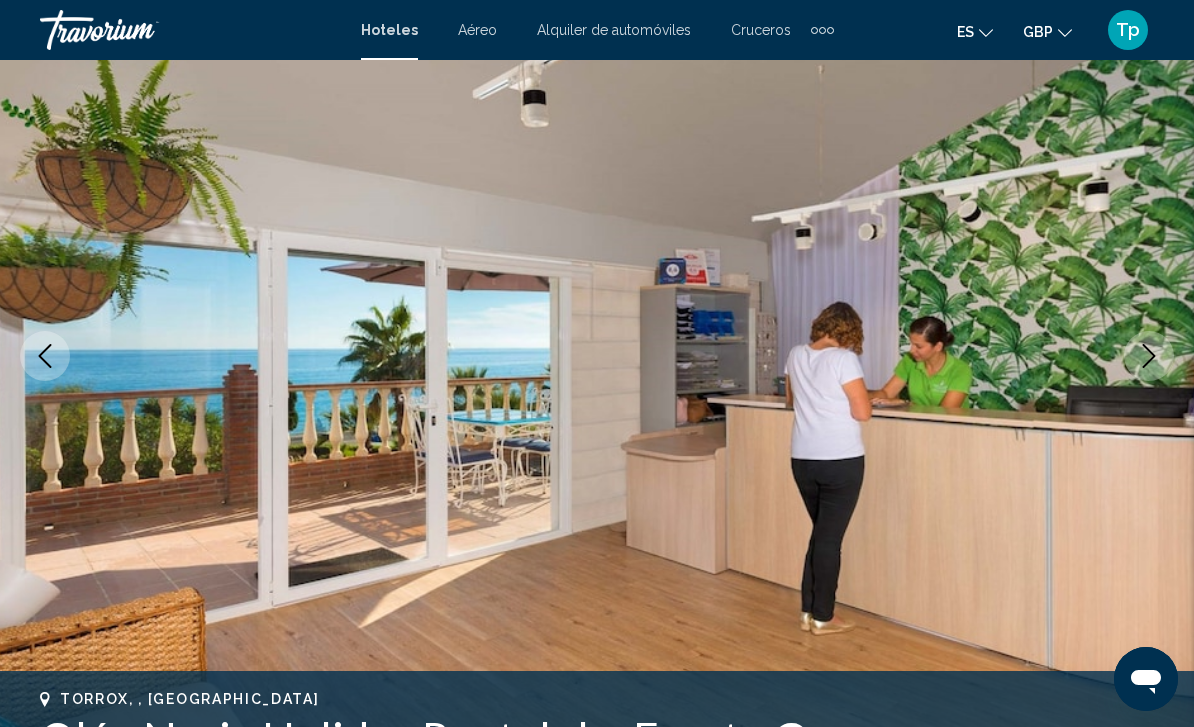 click at bounding box center (1149, 356) 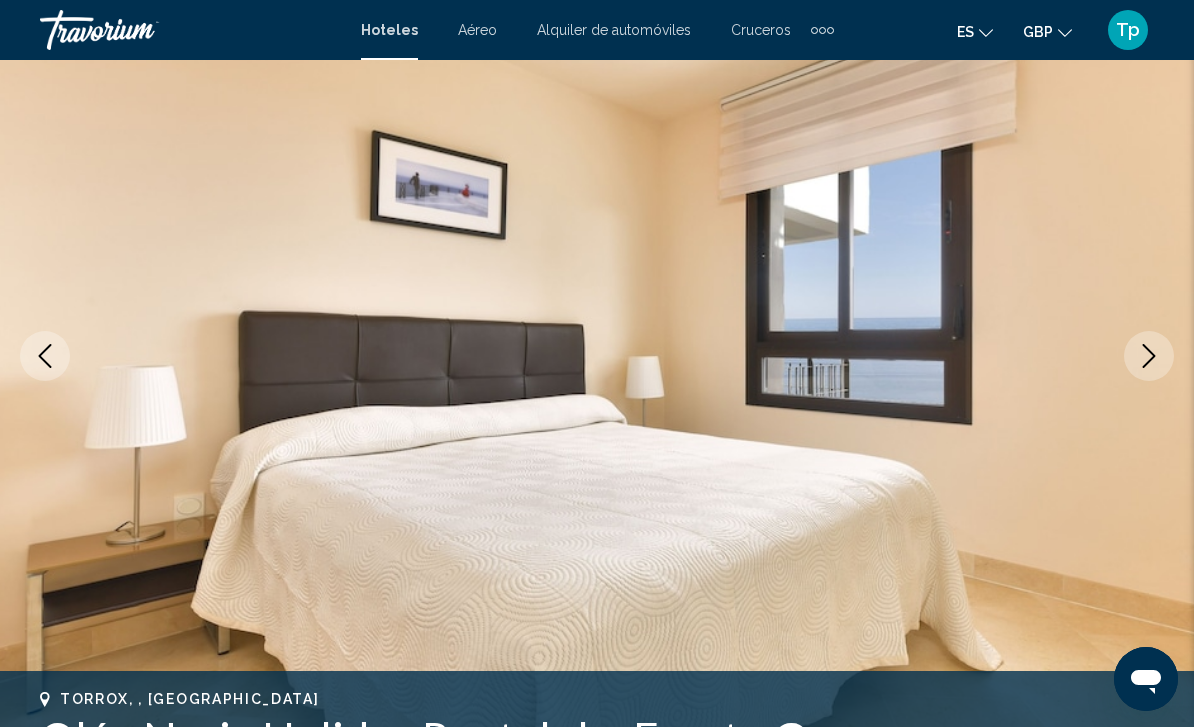 click 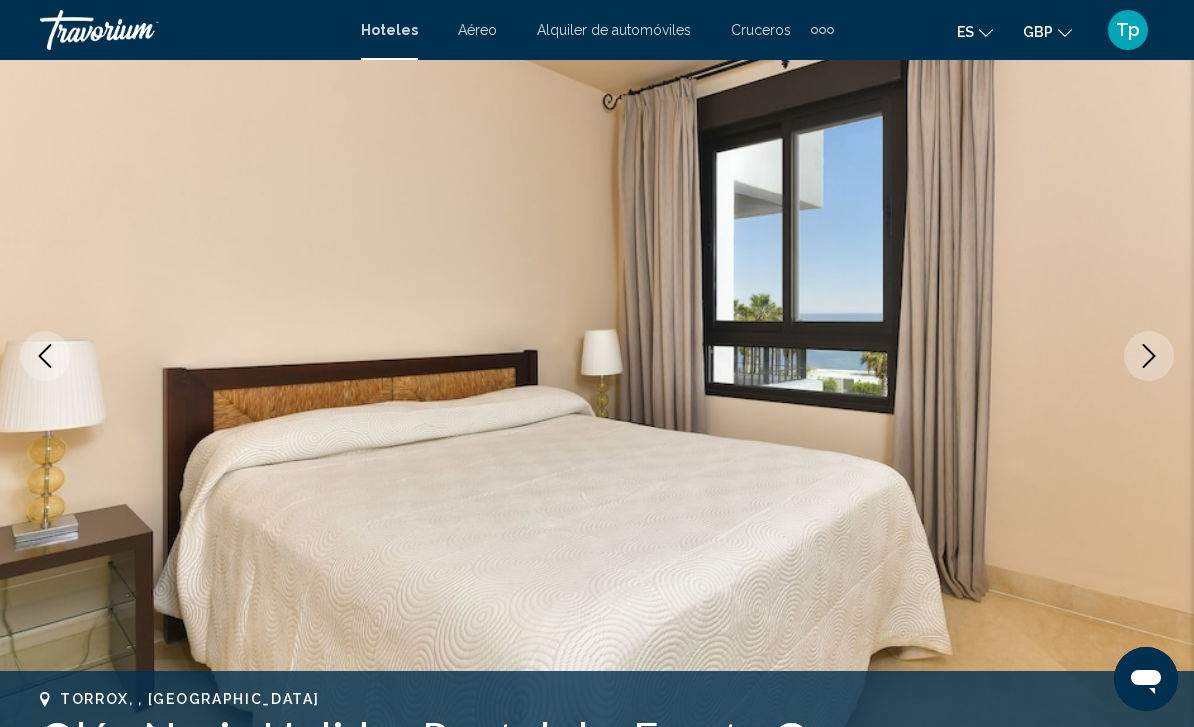 click 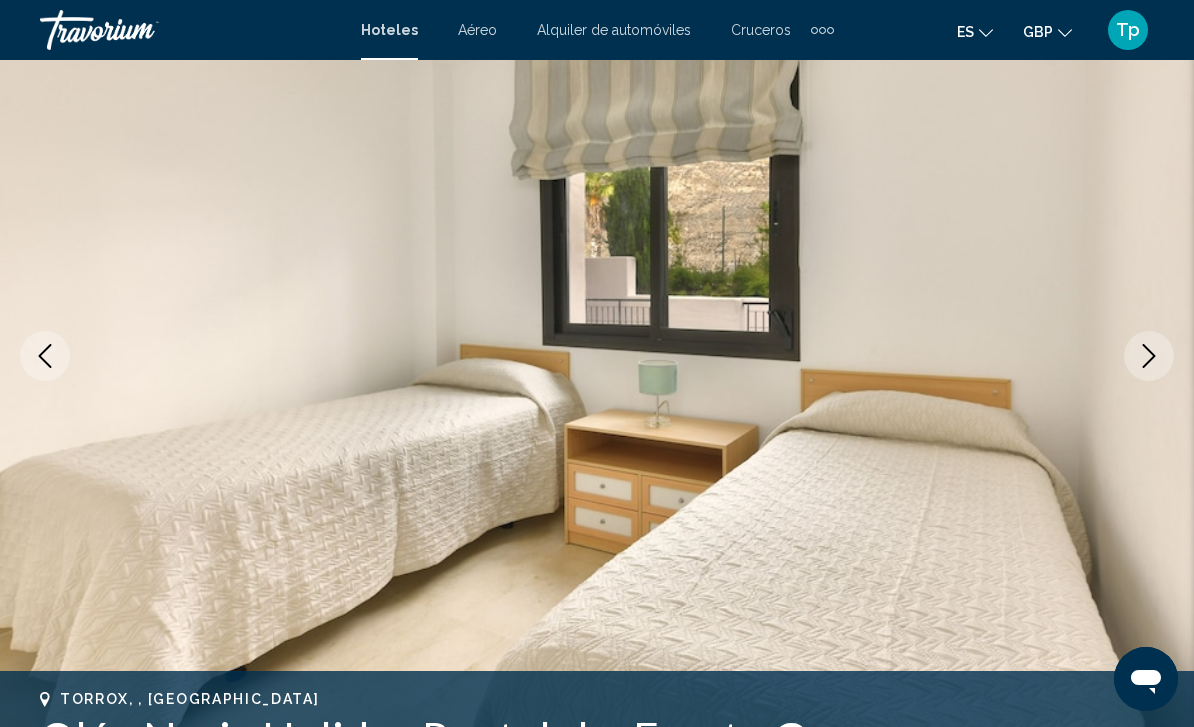 click 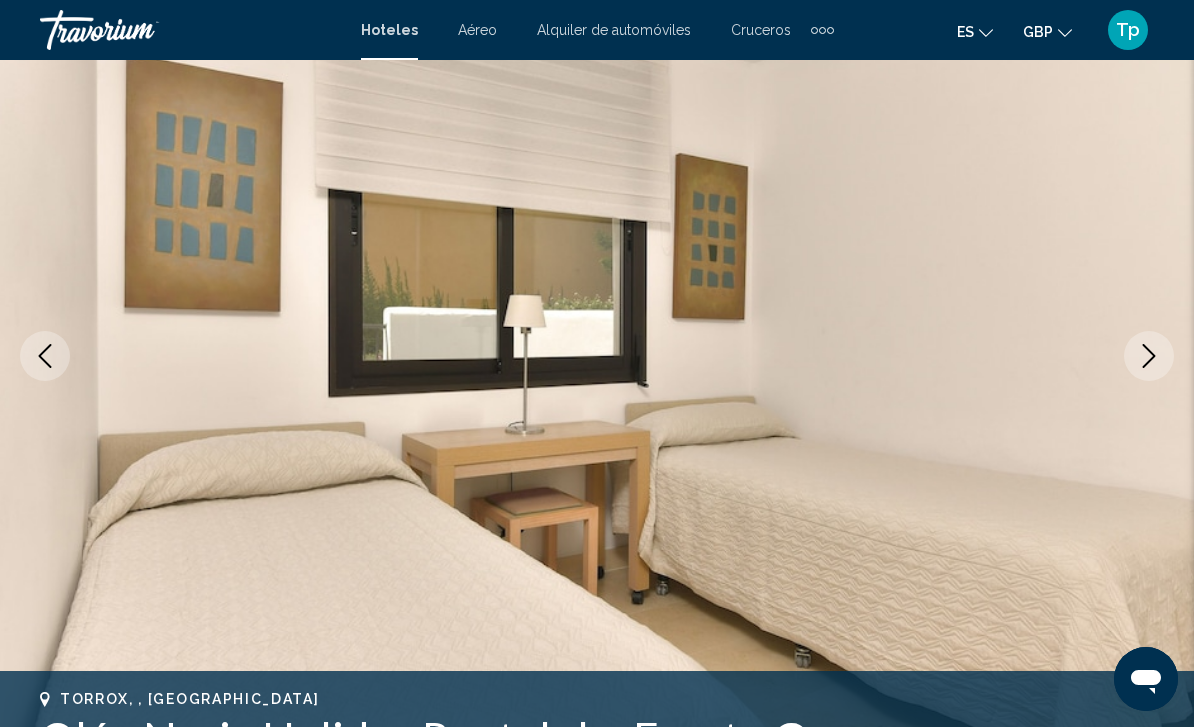 click at bounding box center (1149, 356) 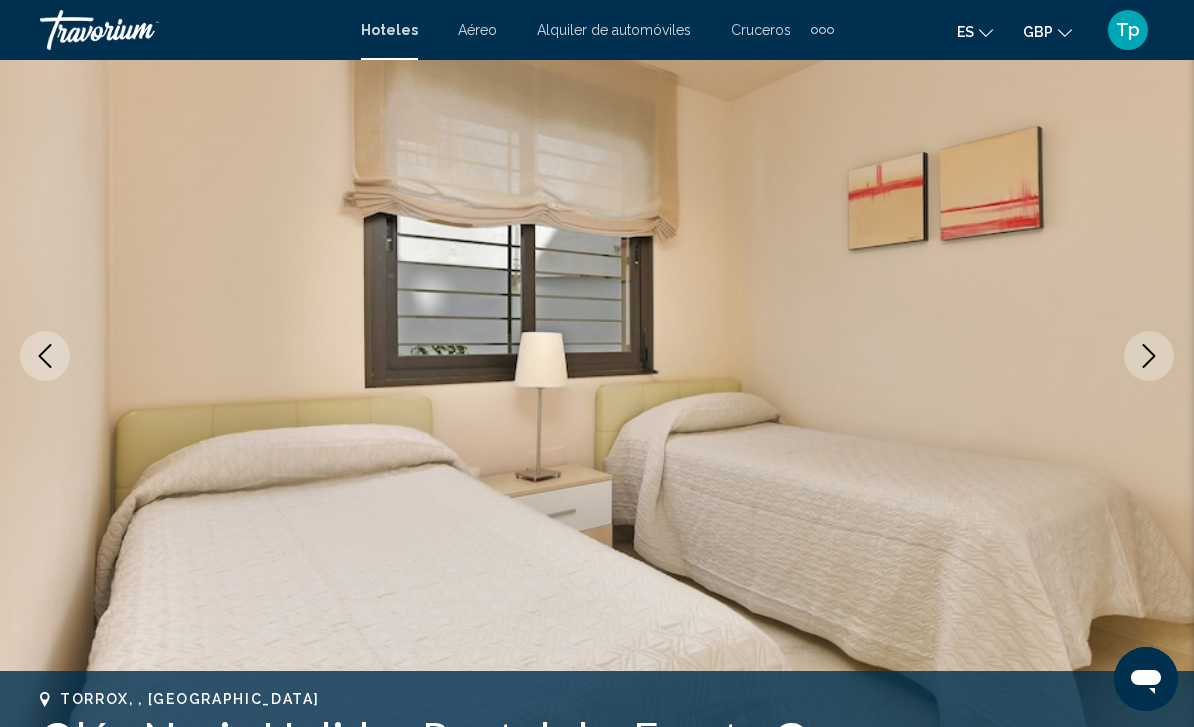 click at bounding box center (1149, 356) 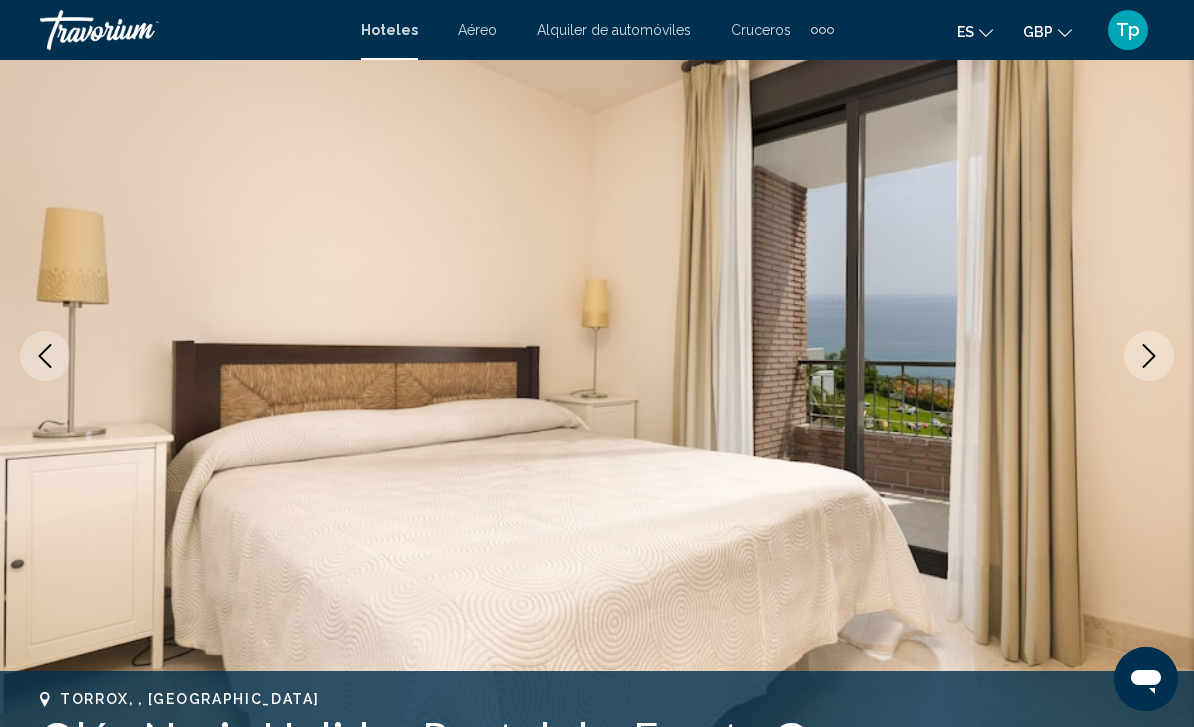 click at bounding box center [1149, 356] 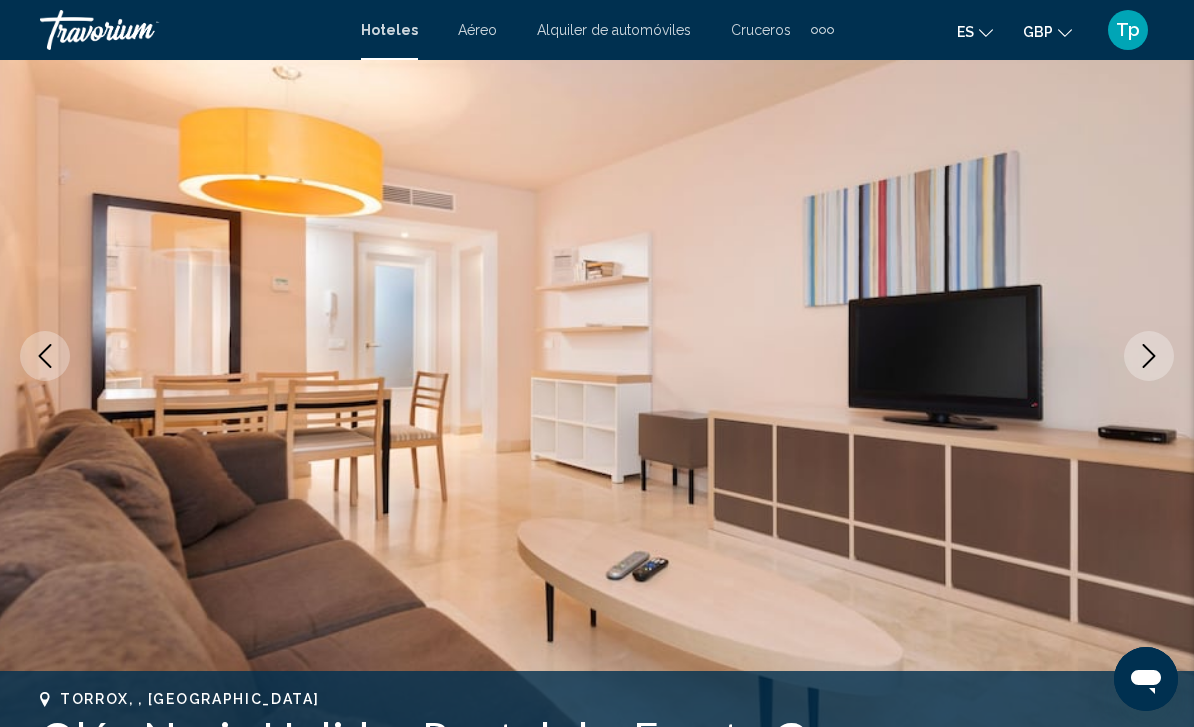 click at bounding box center (1149, 356) 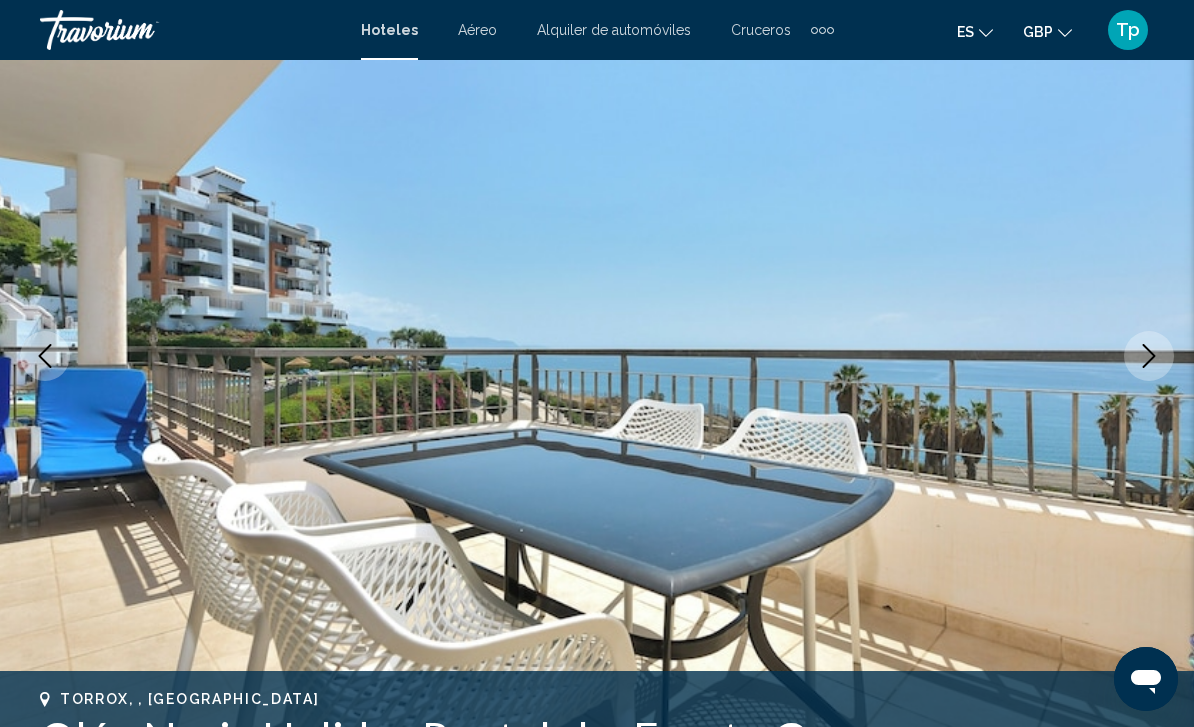 click at bounding box center (1149, 356) 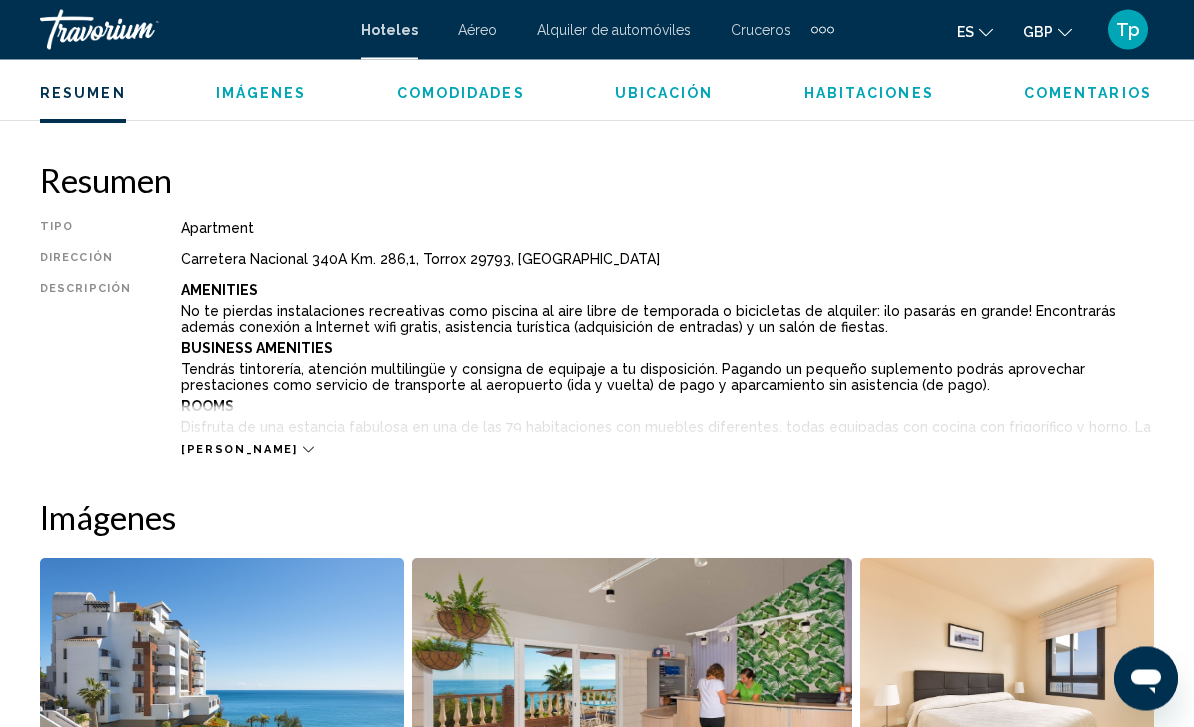 scroll, scrollTop: 952, scrollLeft: 0, axis: vertical 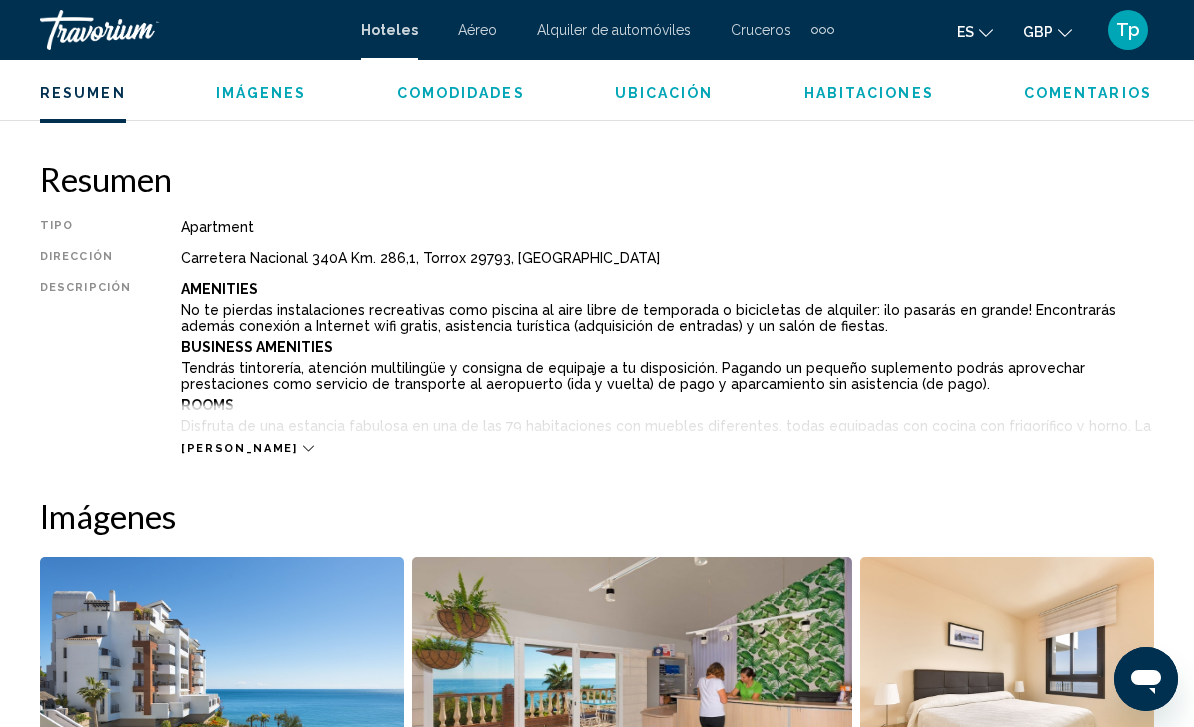click 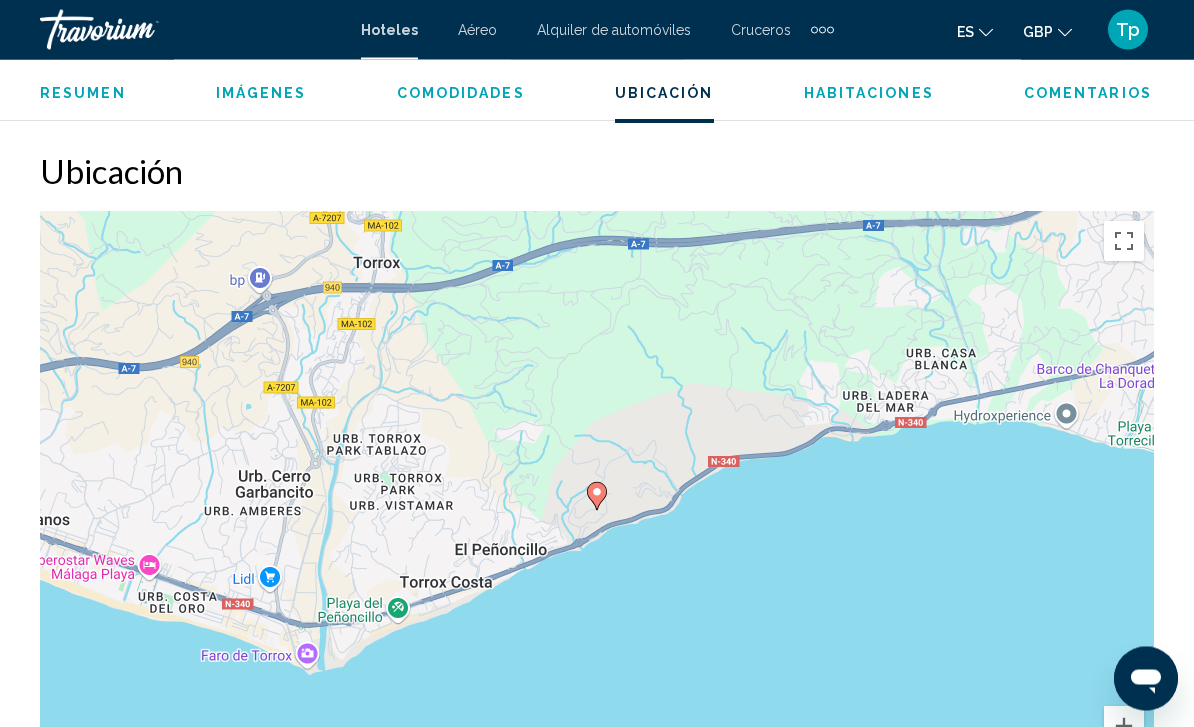 scroll, scrollTop: 2706, scrollLeft: 0, axis: vertical 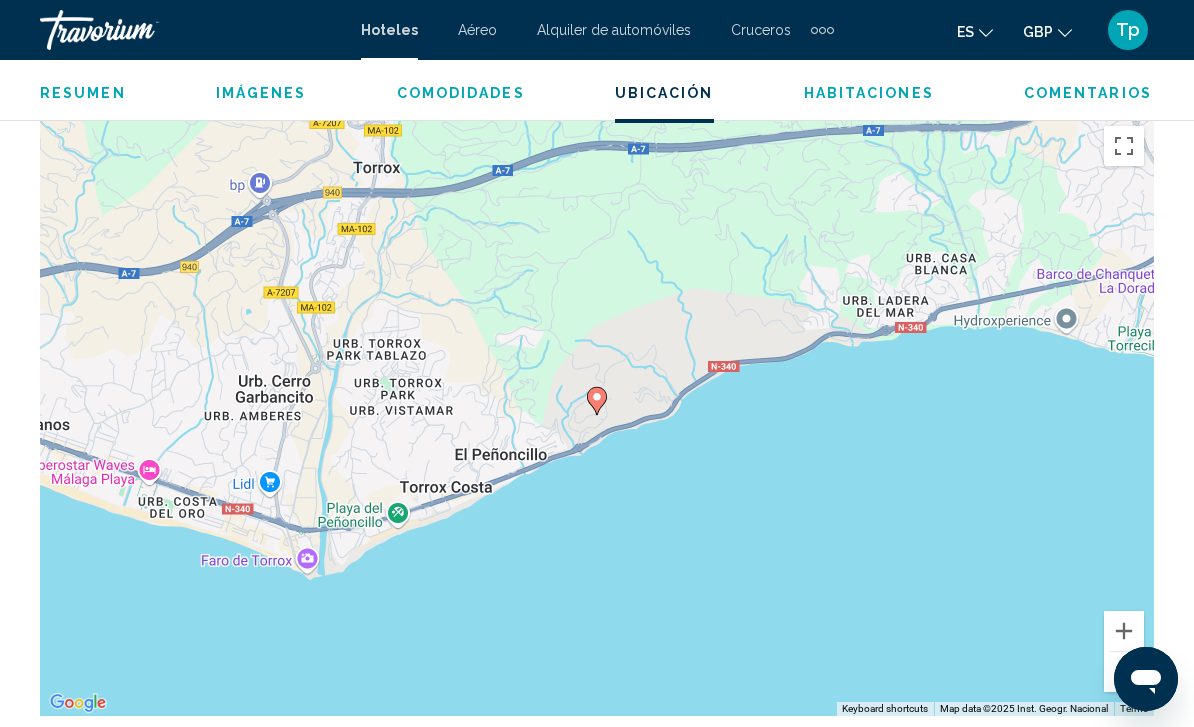 click at bounding box center (1124, 672) 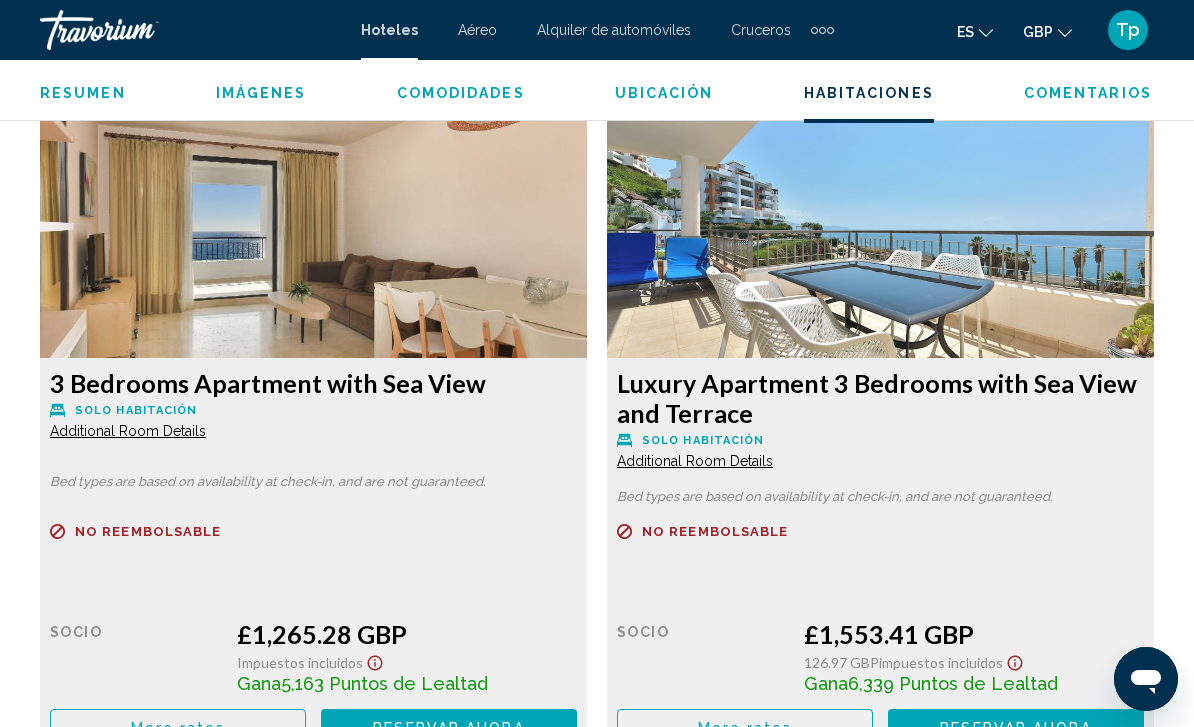 scroll, scrollTop: 5719, scrollLeft: 0, axis: vertical 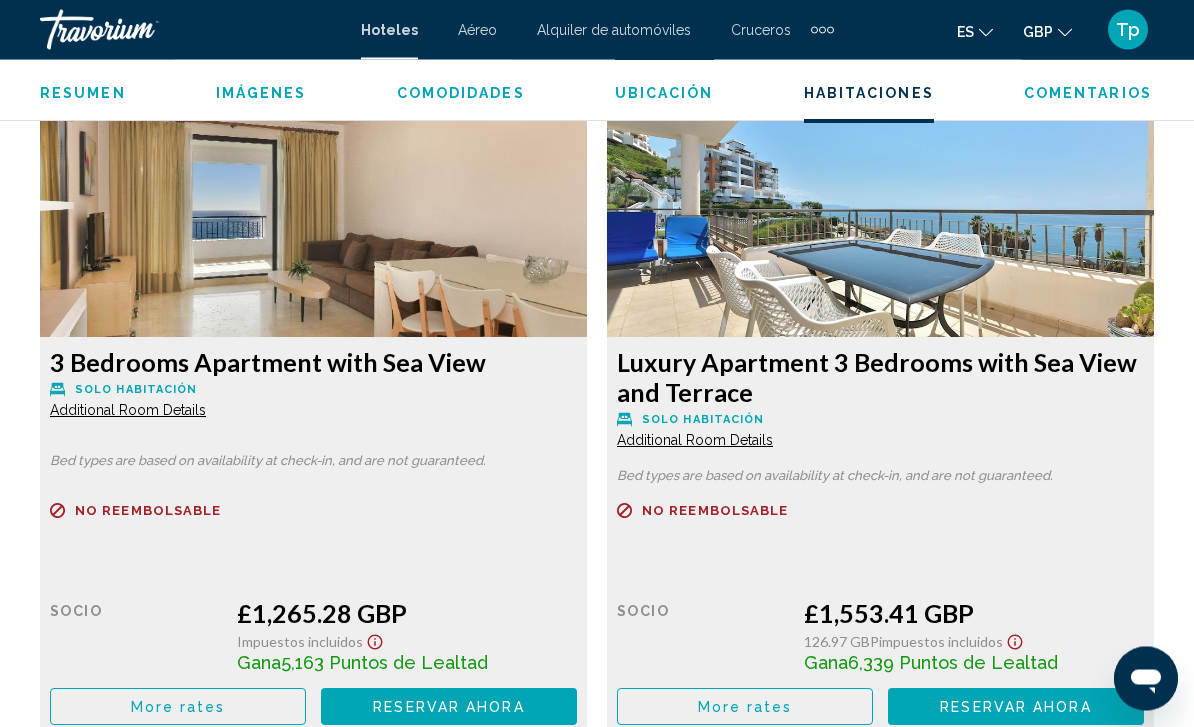 click on "More rates" at bounding box center (178, -660) 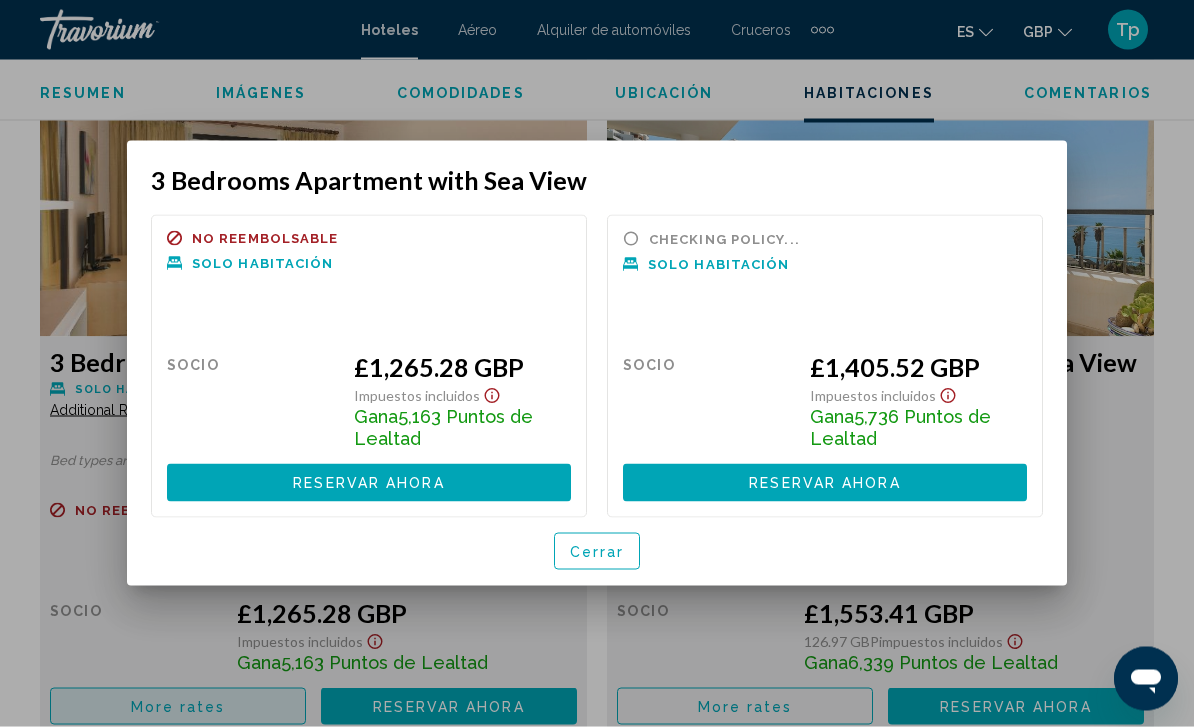 scroll, scrollTop: 0, scrollLeft: 0, axis: both 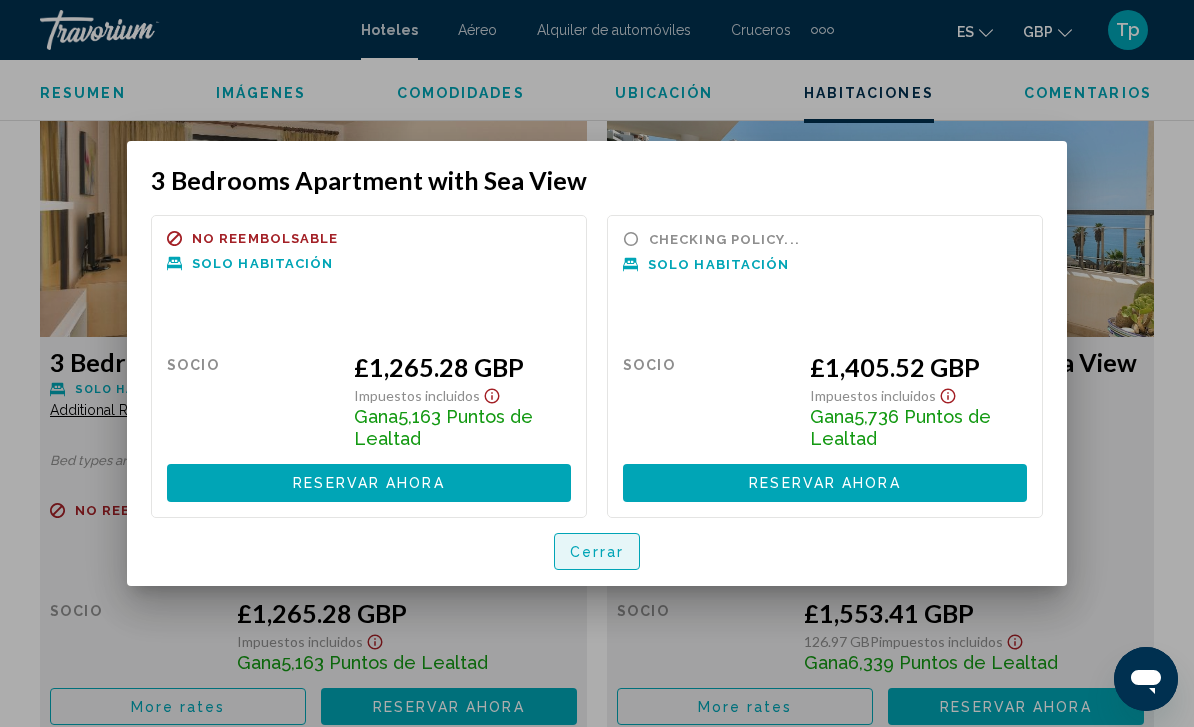 click on "Cerrar" at bounding box center (597, 551) 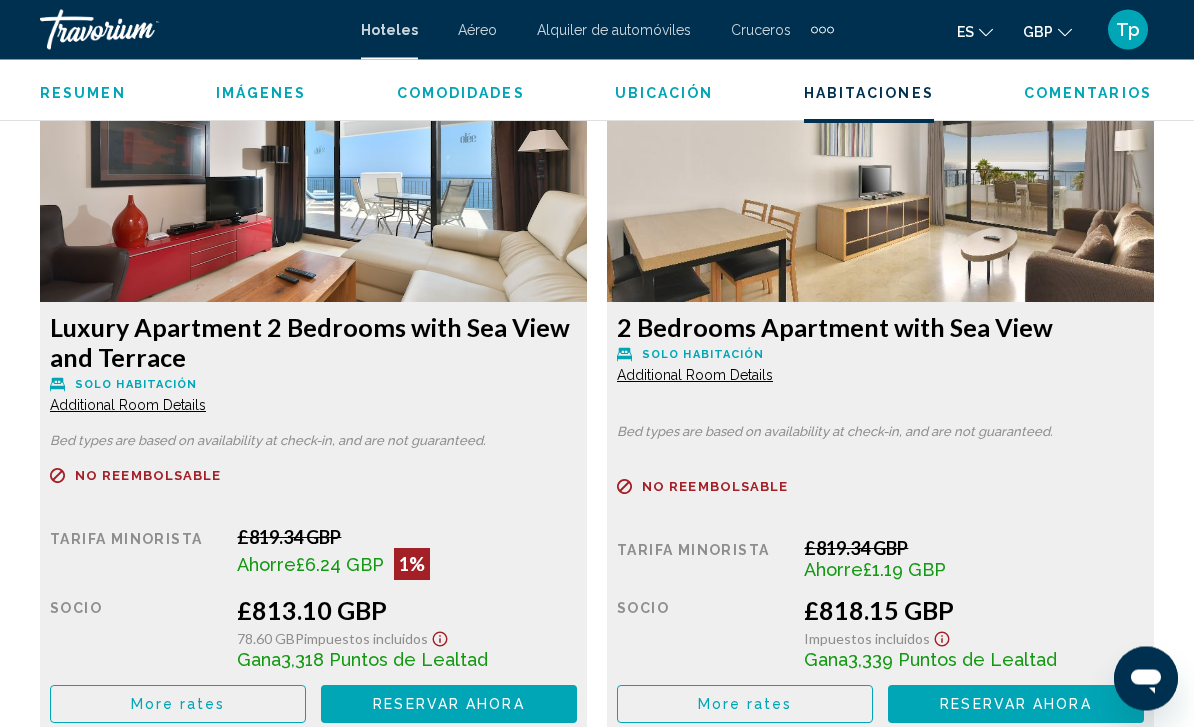 scroll, scrollTop: 4191, scrollLeft: 0, axis: vertical 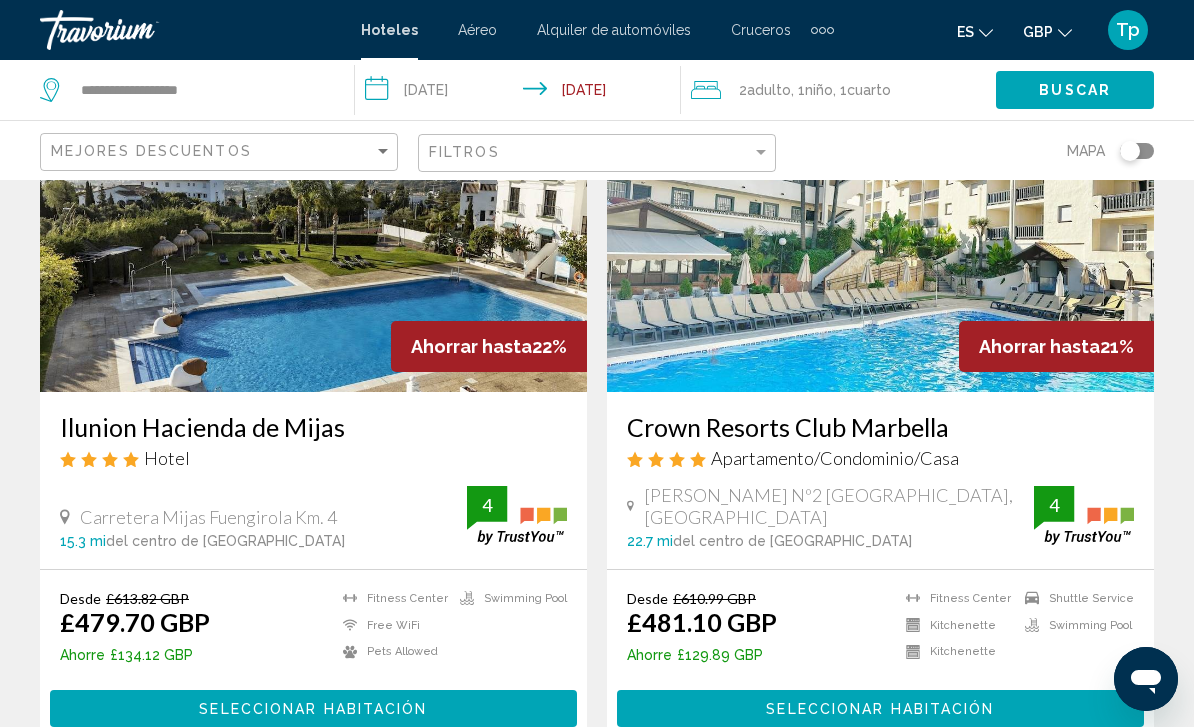 click on "2" at bounding box center (457, 807) 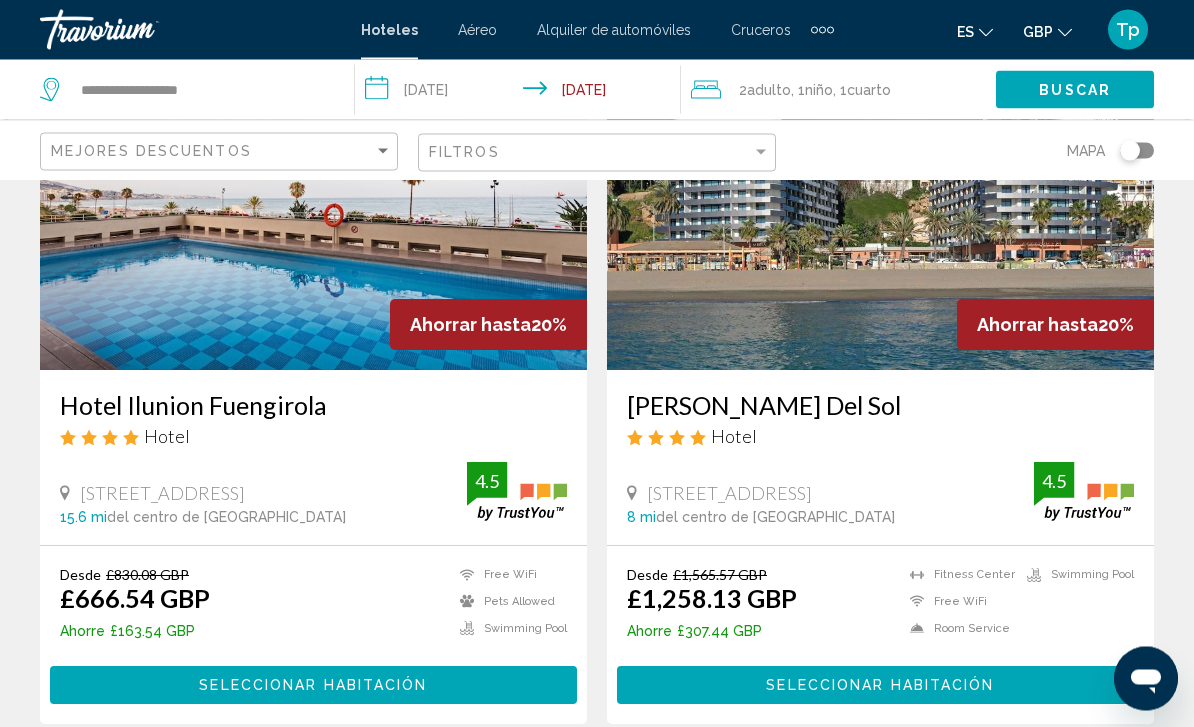 scroll, scrollTop: 0, scrollLeft: 0, axis: both 